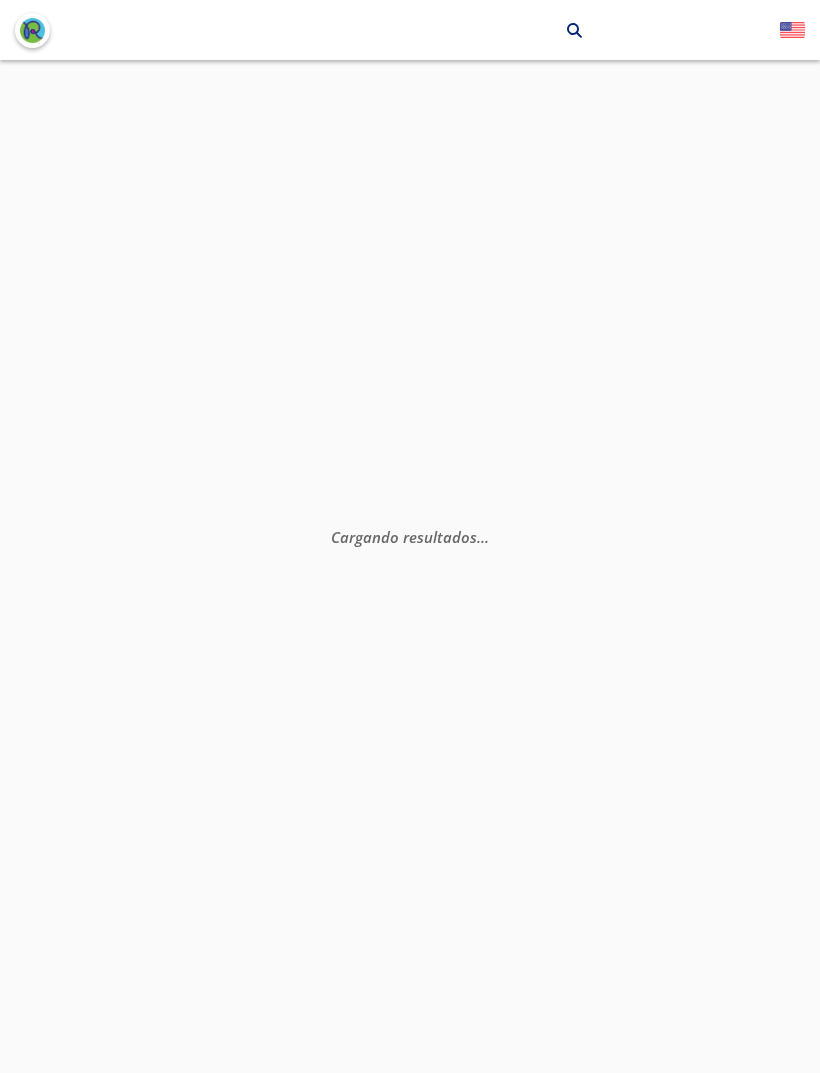 scroll, scrollTop: 0, scrollLeft: 0, axis: both 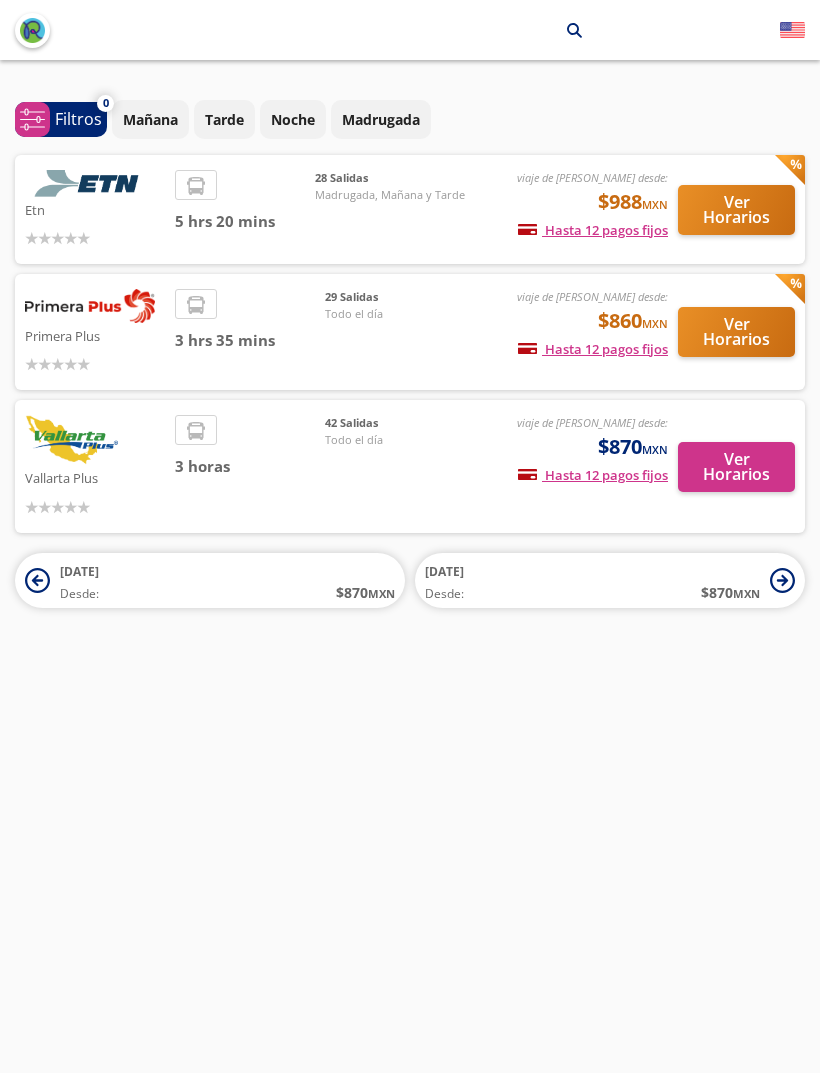 click on "Madrugada" at bounding box center (381, 119) 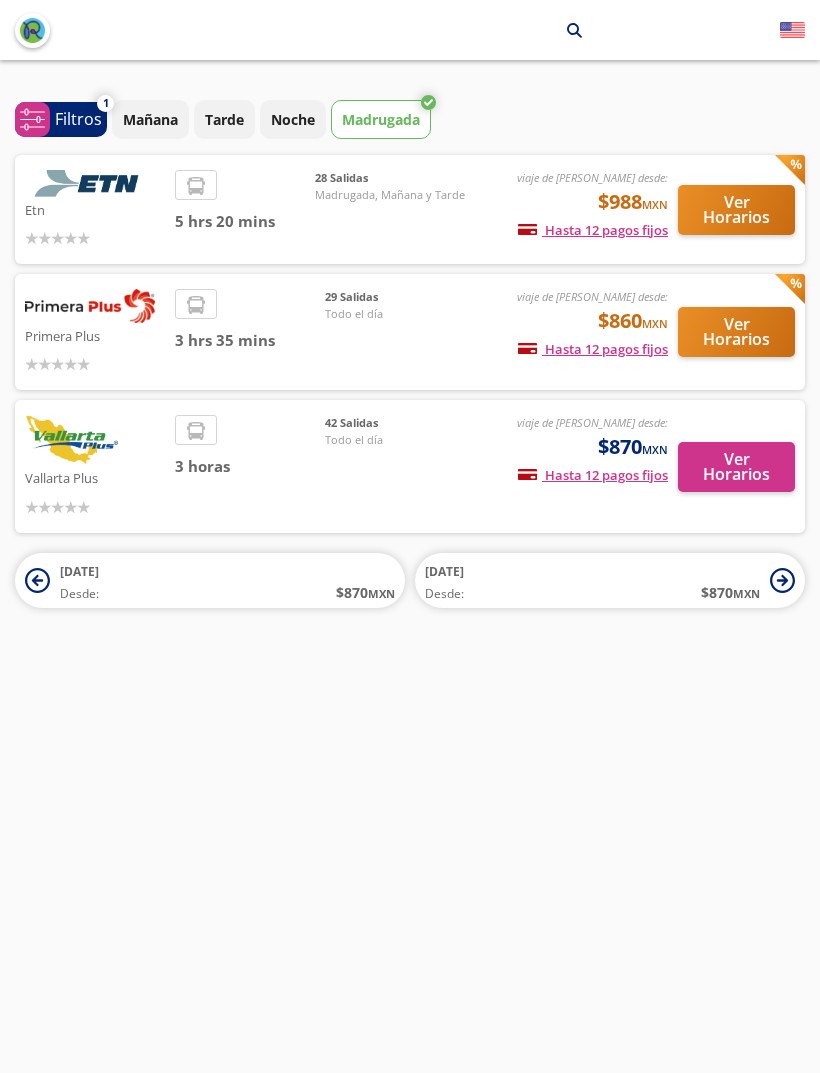 click on "42 Salidas Todo el día" at bounding box center [395, 466] 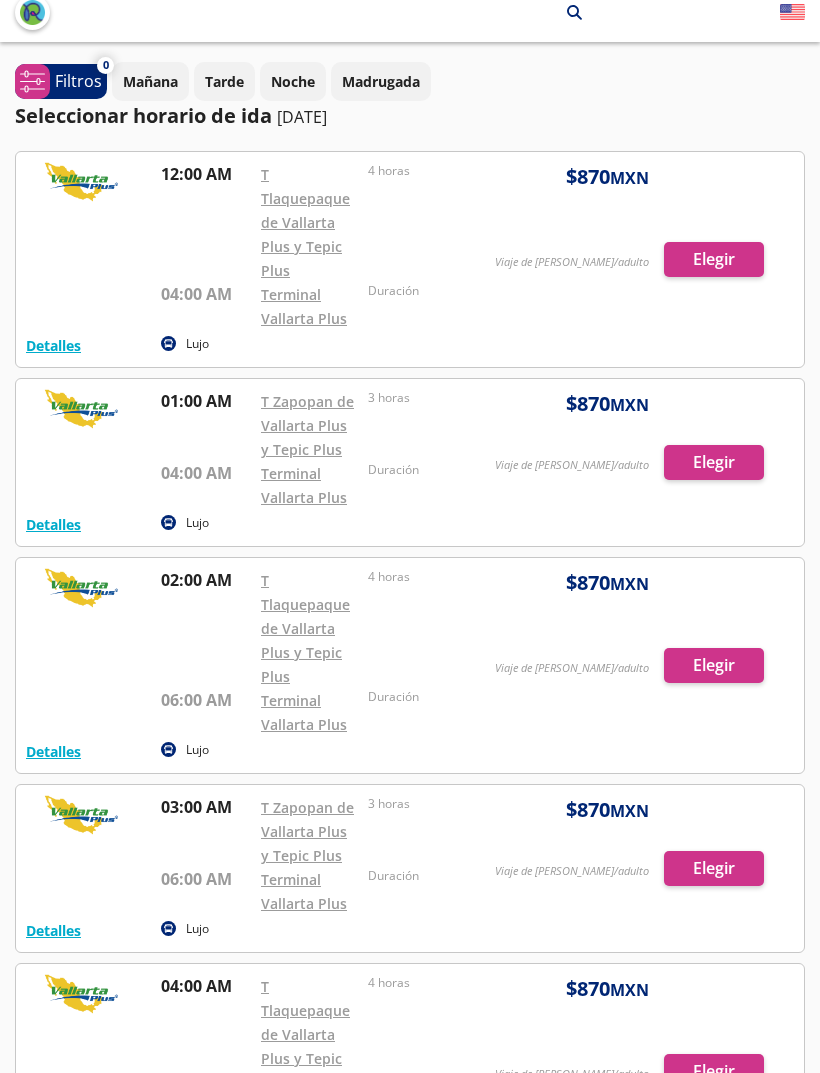 scroll, scrollTop: 19, scrollLeft: 0, axis: vertical 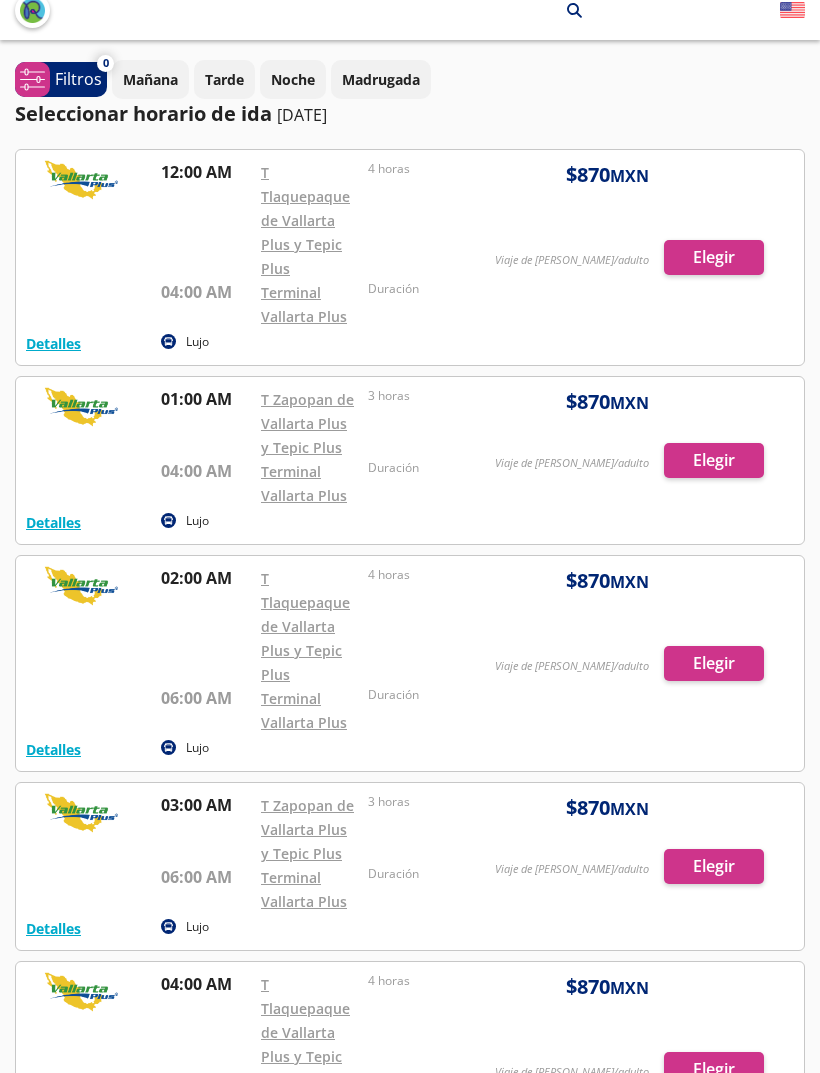 click at bounding box center (410, 258) 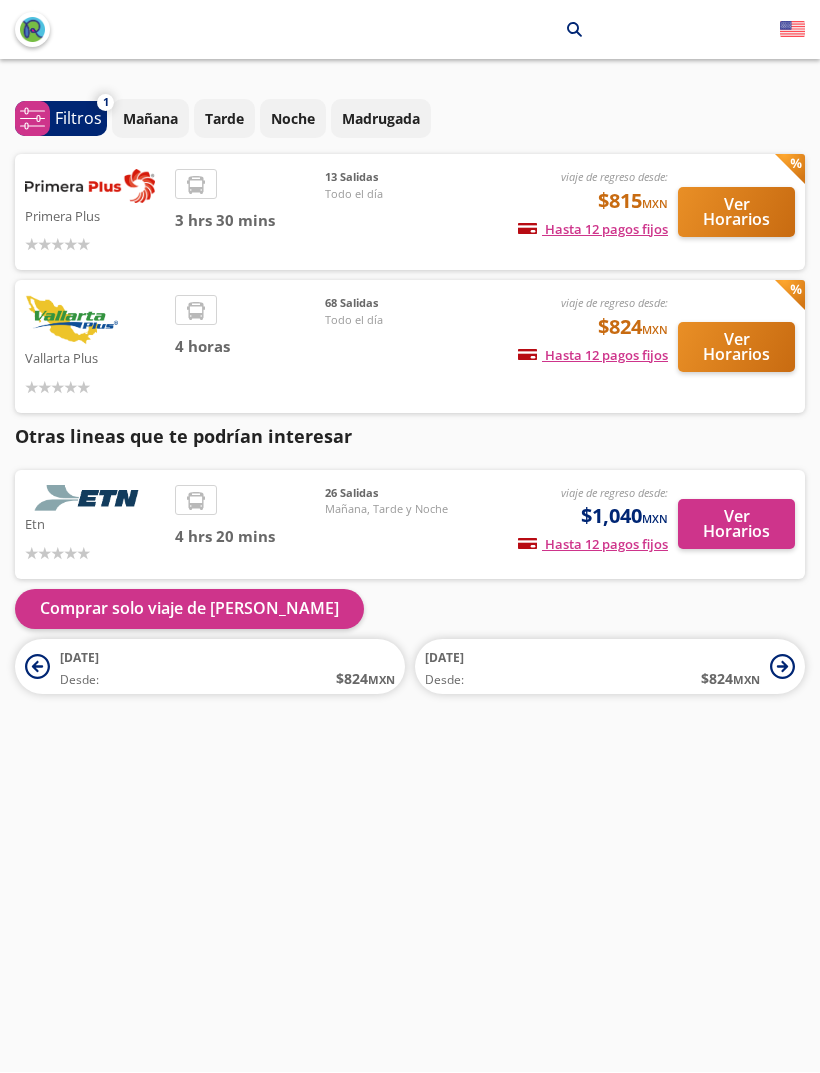 scroll, scrollTop: 20, scrollLeft: 0, axis: vertical 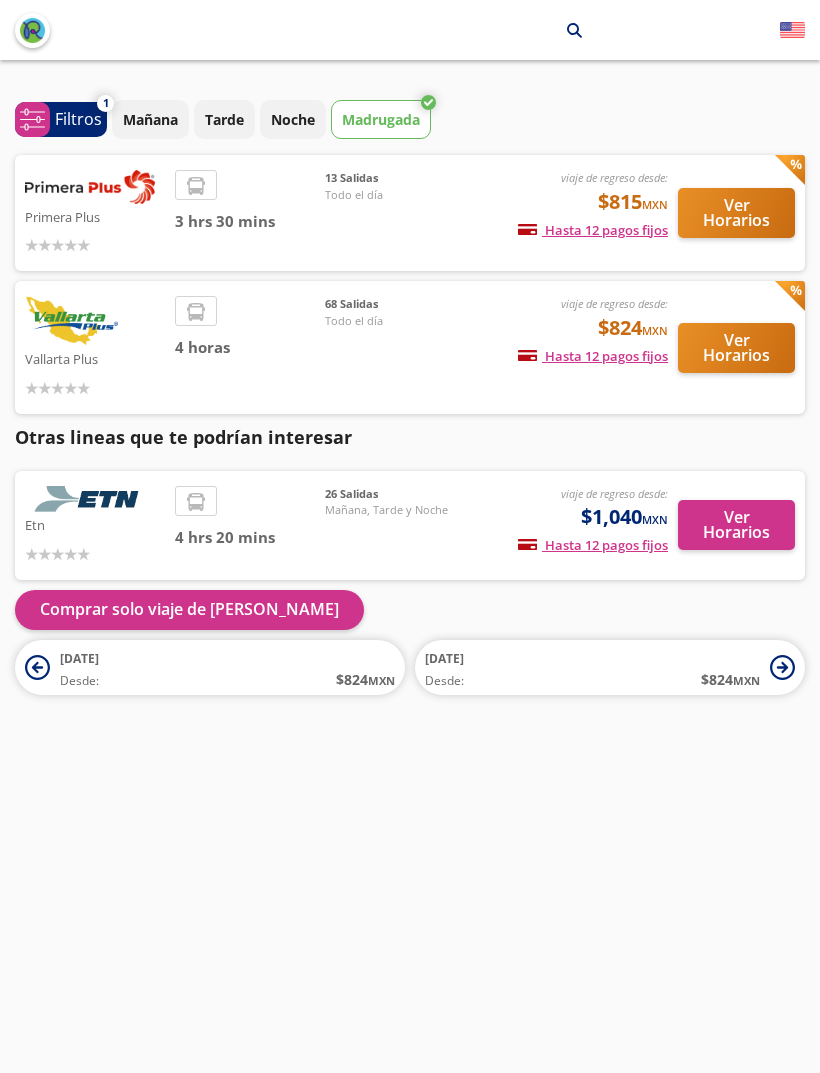 click on "Primera Plus viaje de regreso desde: $815  MXN   Hasta 12 pagos fijos Pagos fijos en compras mayores a $30 MXN, con tarjetas de bancos participantes 3 hrs 30 mins 13 Salidas Todo el día Ver Horarios" at bounding box center [410, 213] 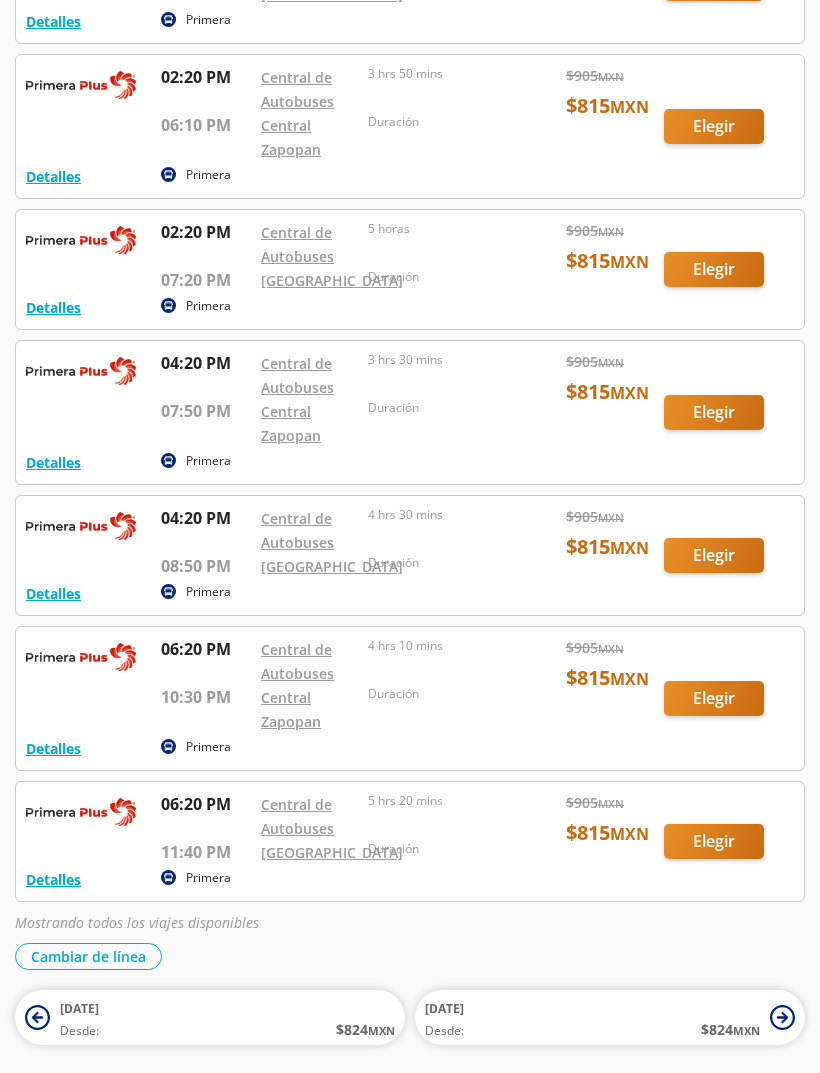 scroll, scrollTop: 2254, scrollLeft: 0, axis: vertical 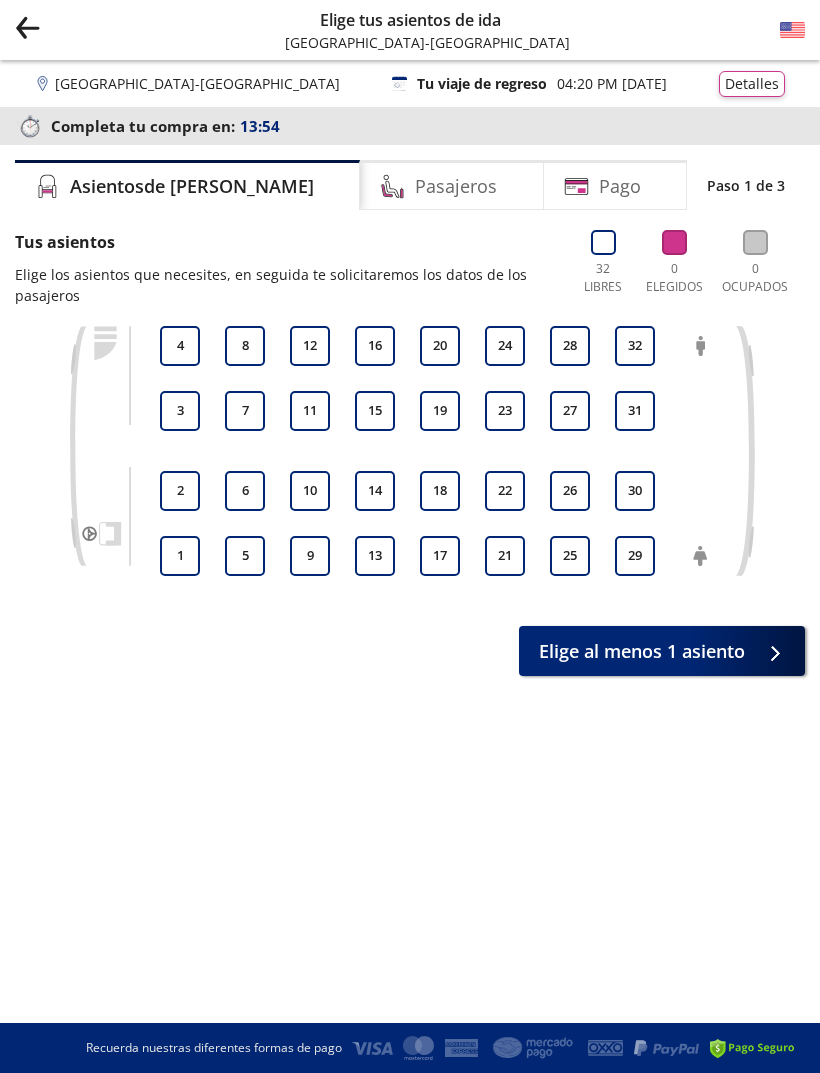 click on "15" at bounding box center [375, 411] 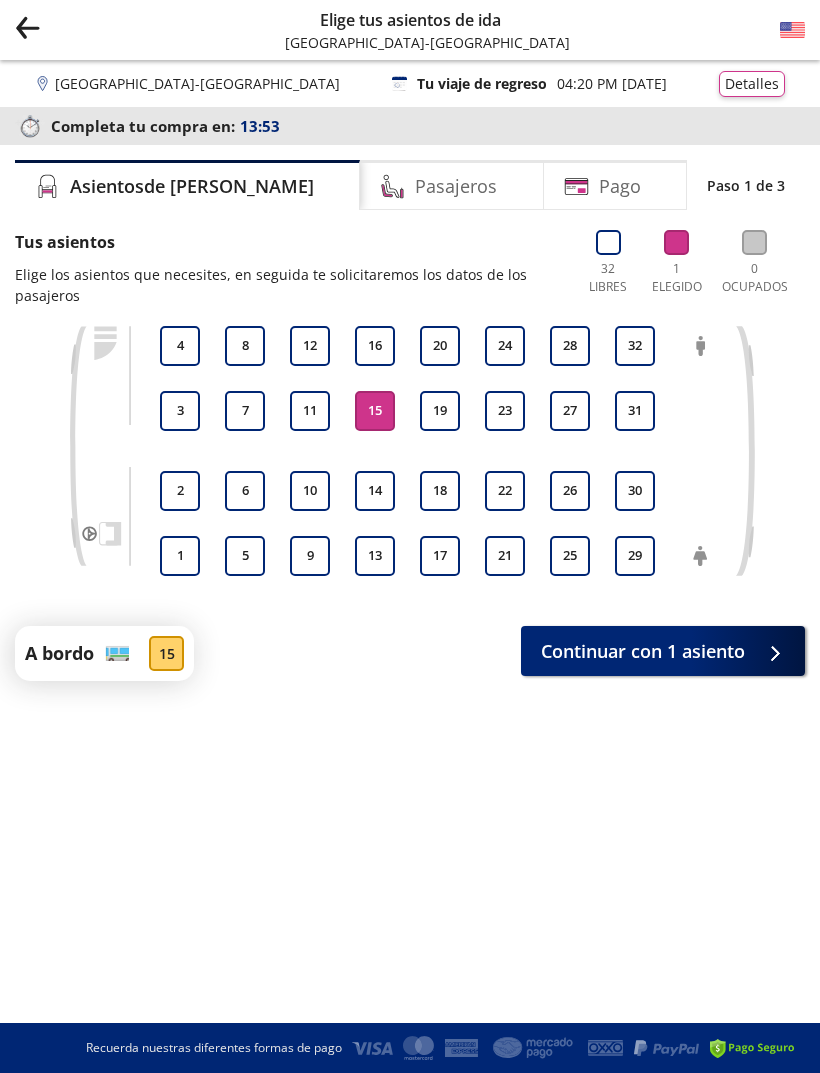 click on "16" at bounding box center (375, 346) 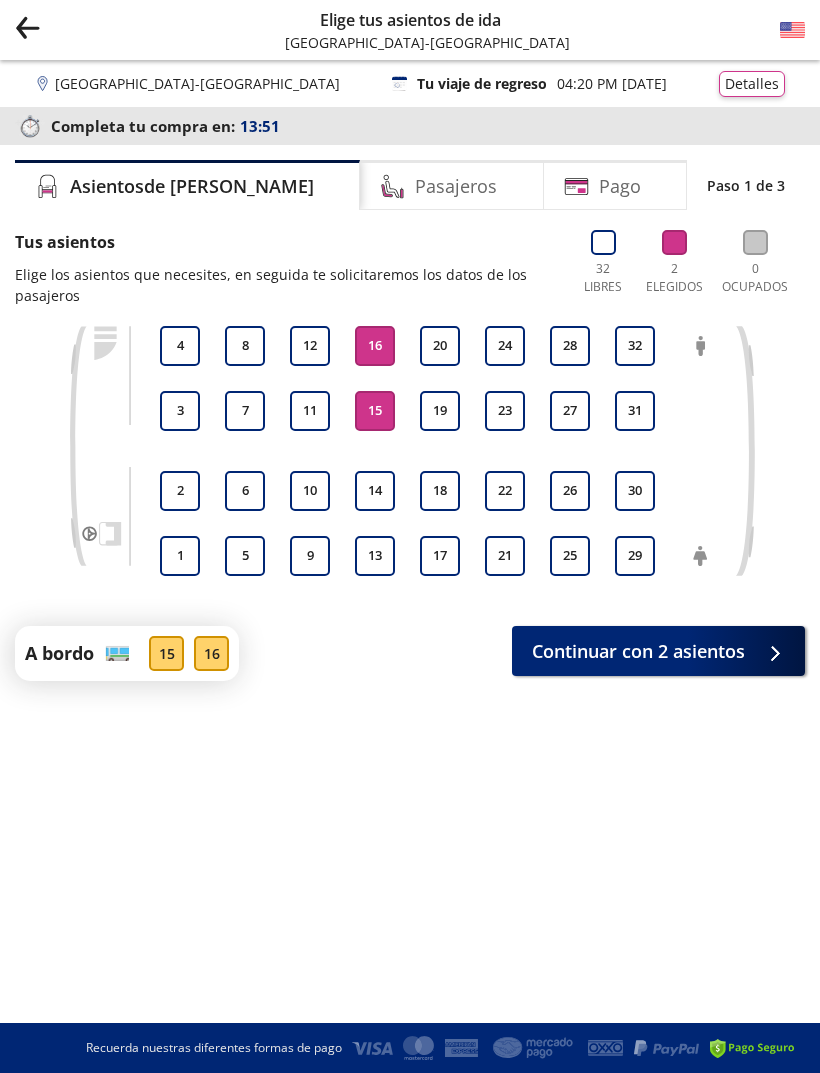 click on "12" at bounding box center (310, 346) 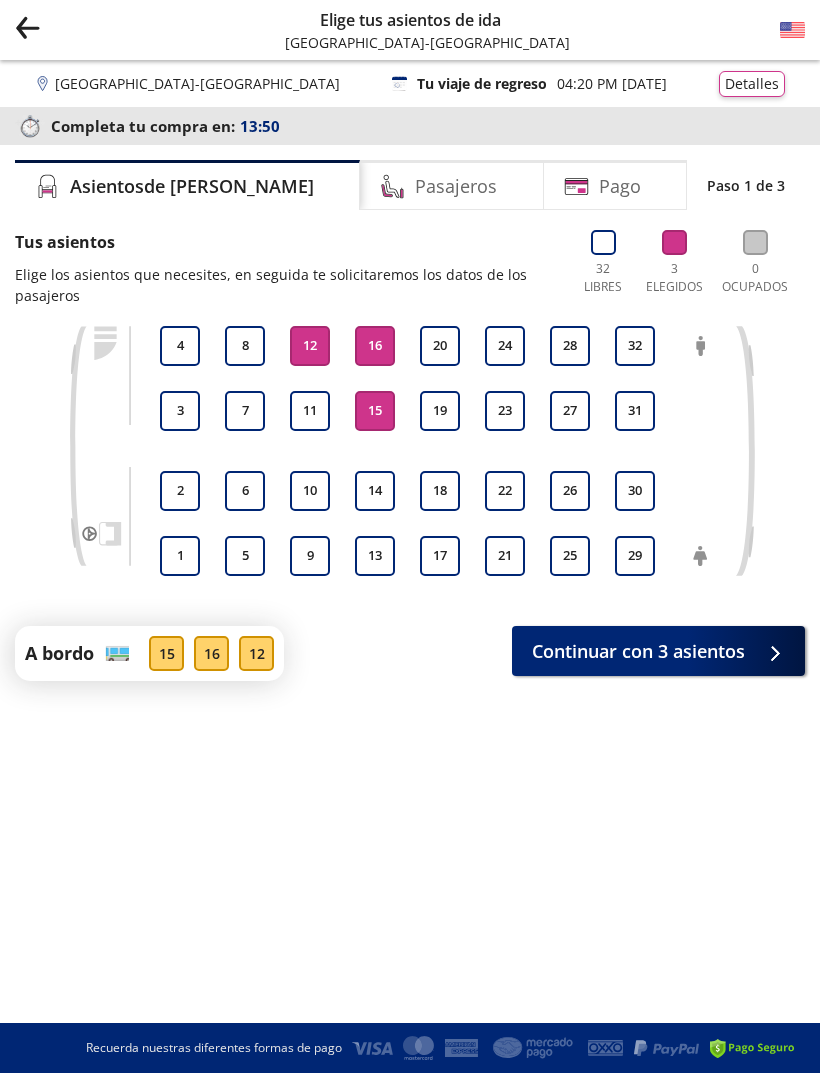 click on "12" at bounding box center (310, 346) 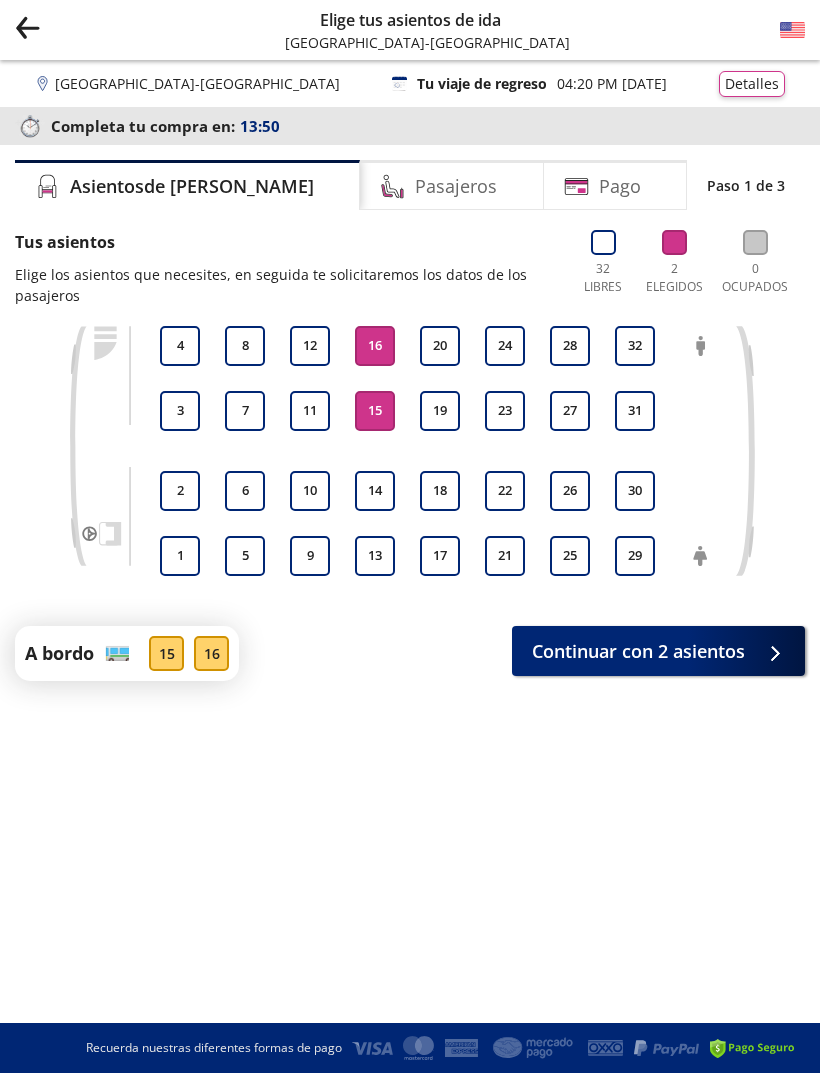 click on "12" at bounding box center (310, 346) 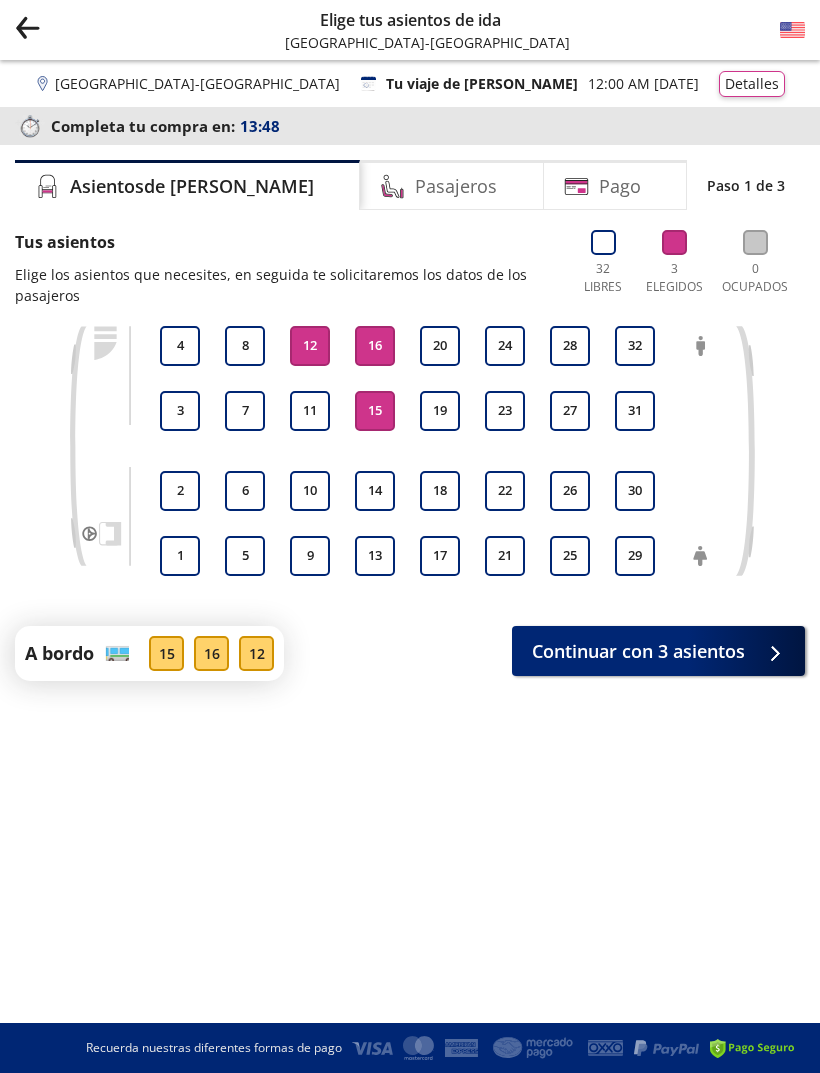 click on "Continuar con 3 asientos" at bounding box center (638, 651) 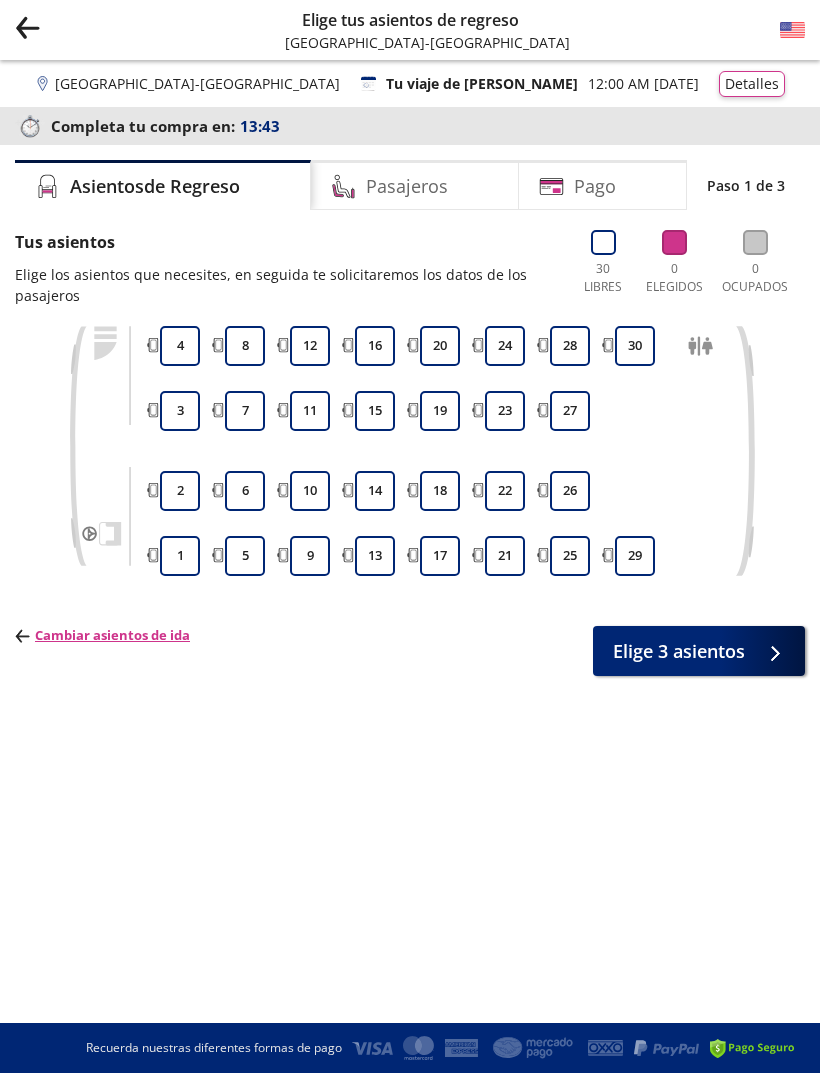 click on "15" at bounding box center (375, 411) 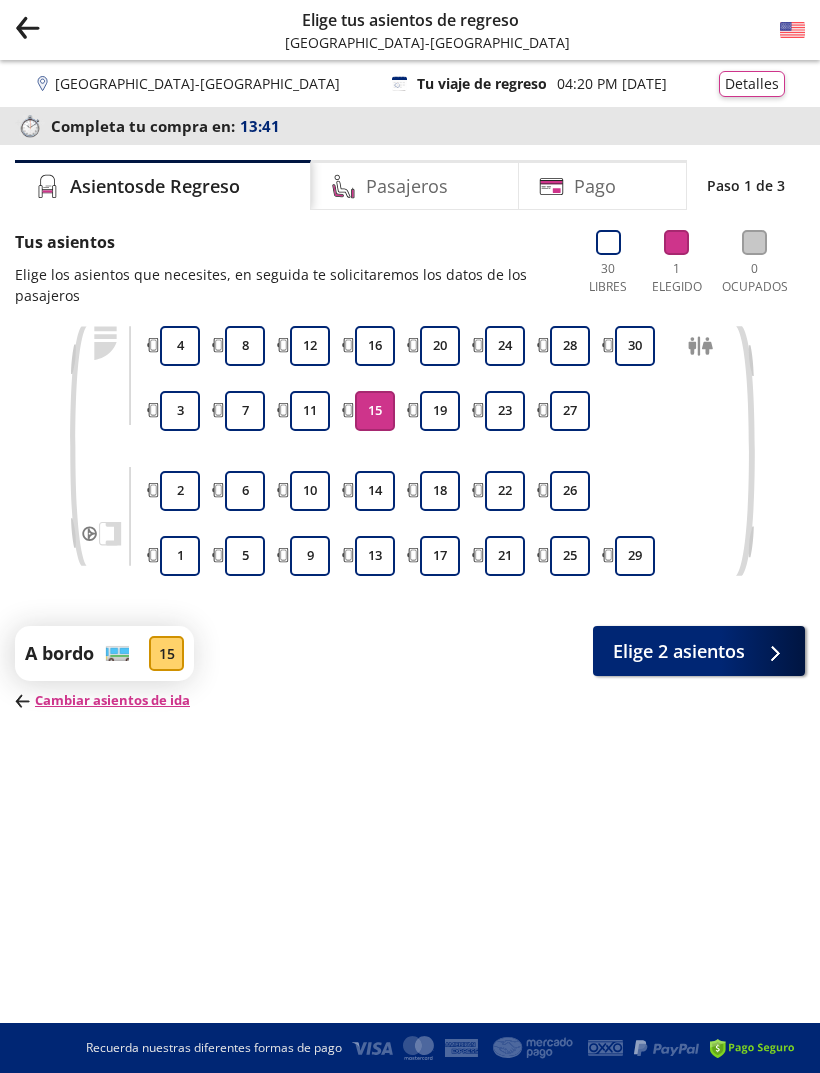 click on "15" at bounding box center [375, 411] 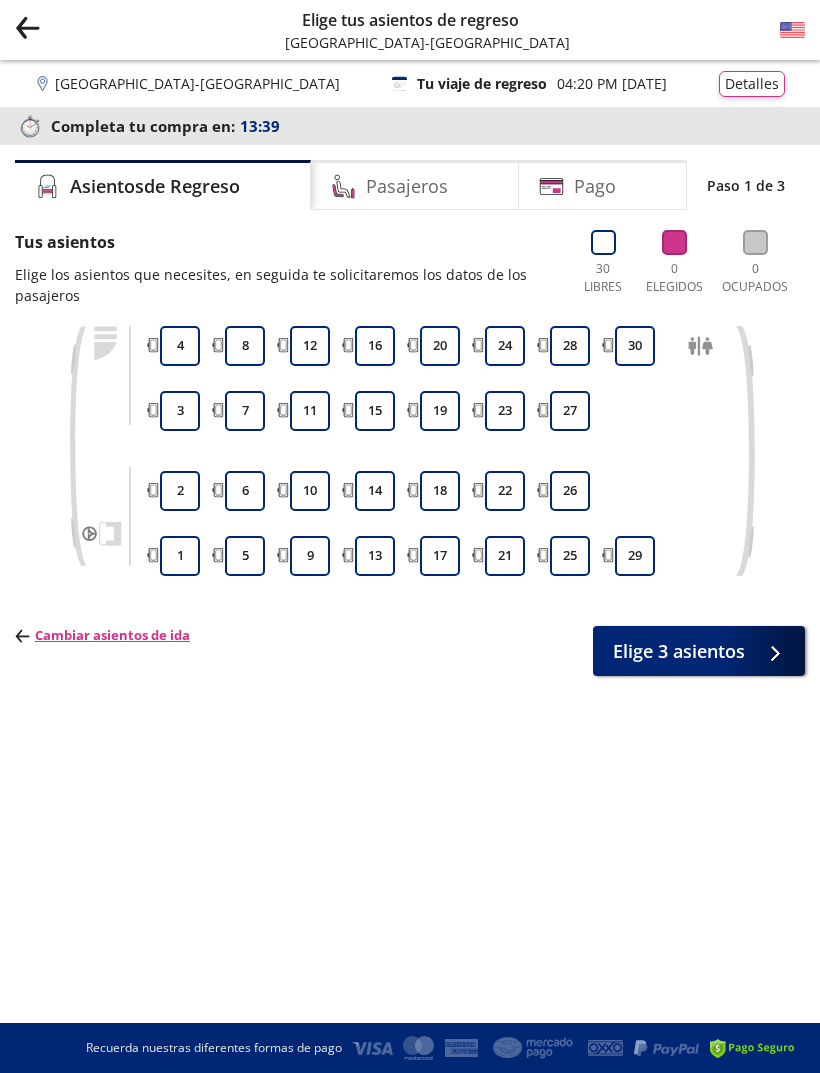 click on "13" at bounding box center (375, 556) 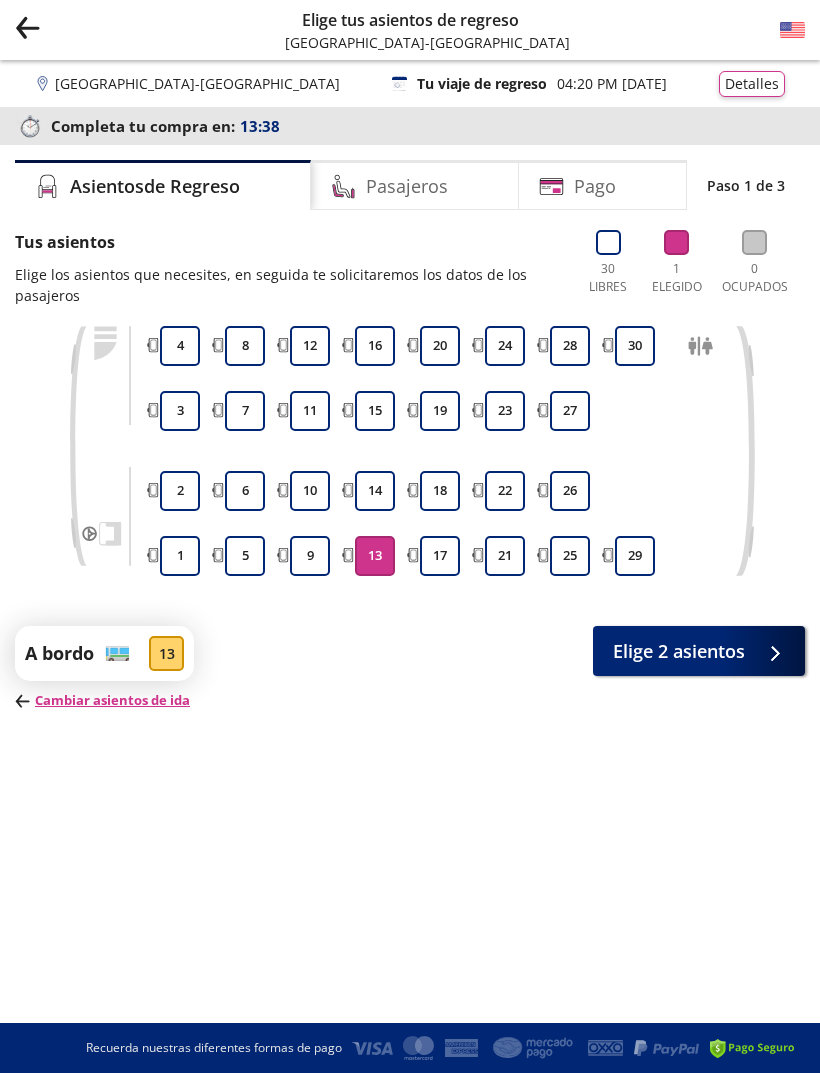 click on "14" at bounding box center [375, 491] 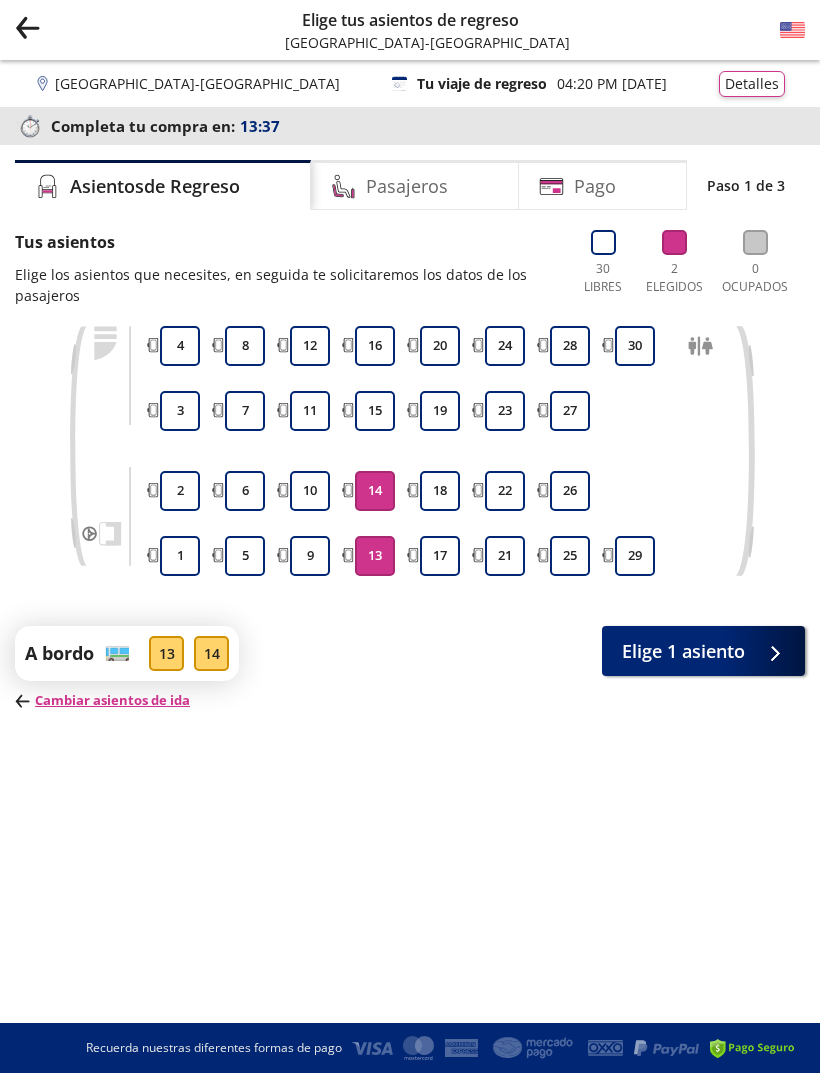 click on "17" at bounding box center [440, 556] 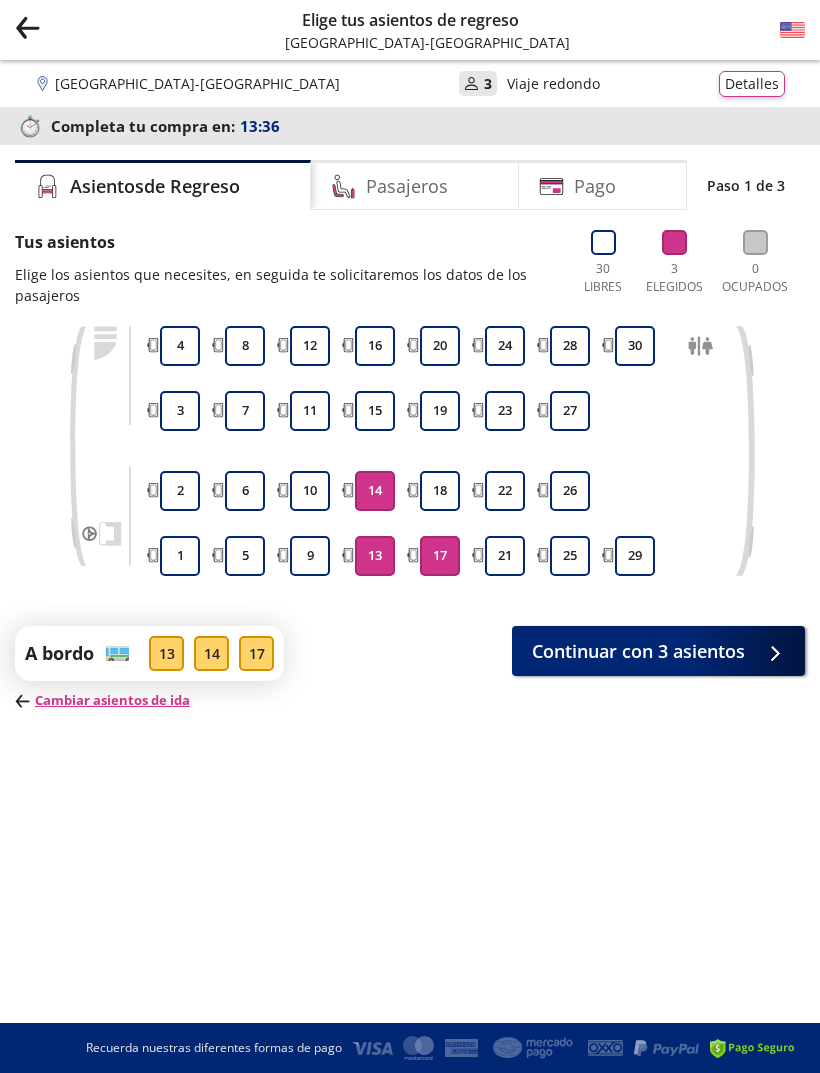 click on "Continuar con 3 asientos" at bounding box center (658, 651) 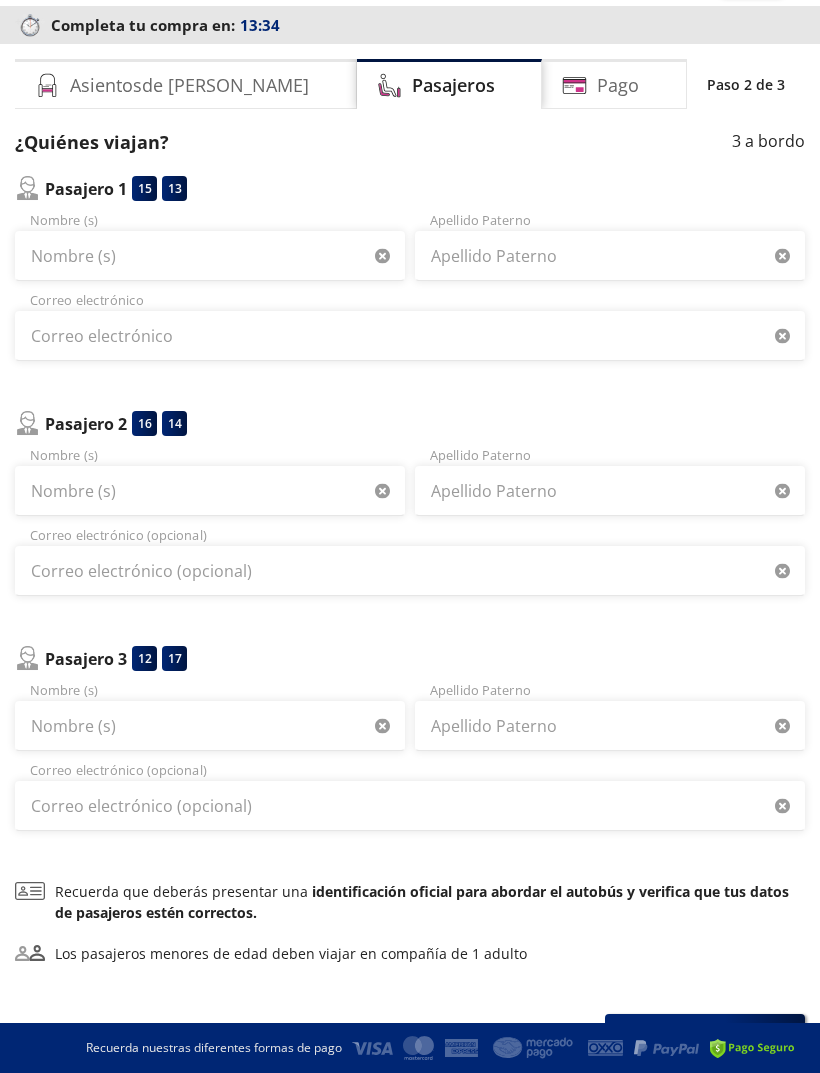 scroll, scrollTop: 0, scrollLeft: 0, axis: both 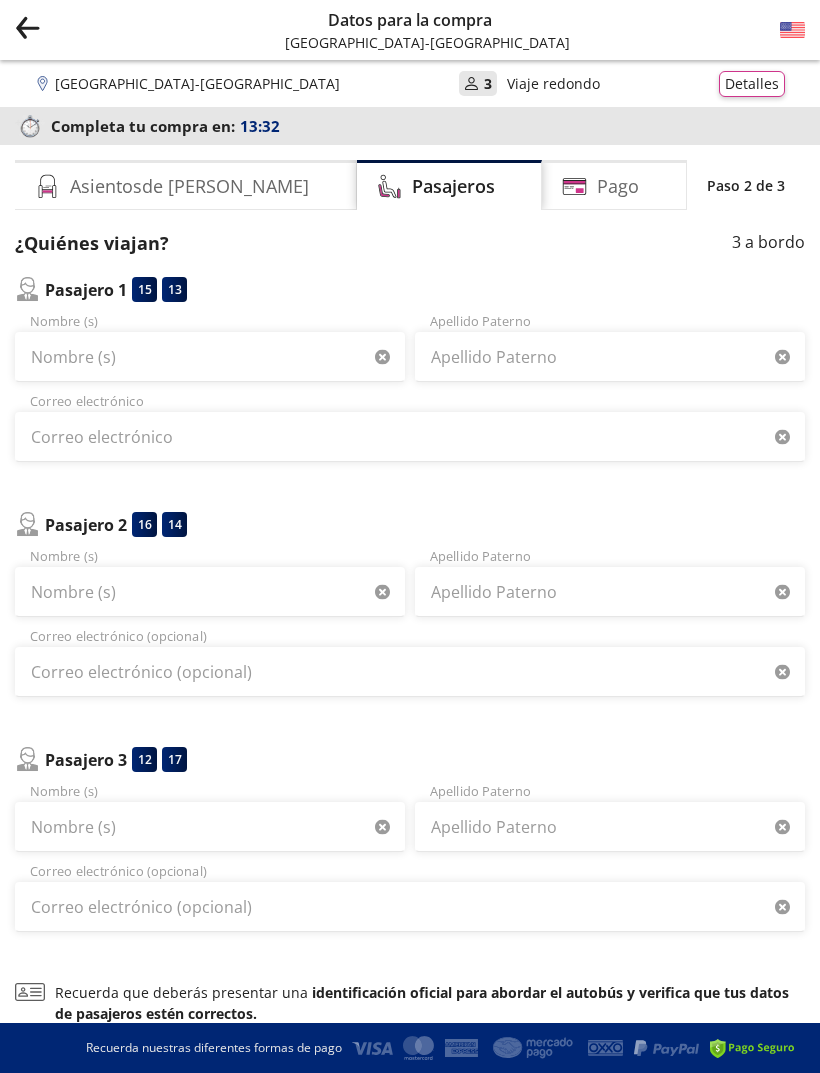 click on "Pago" at bounding box center [614, 185] 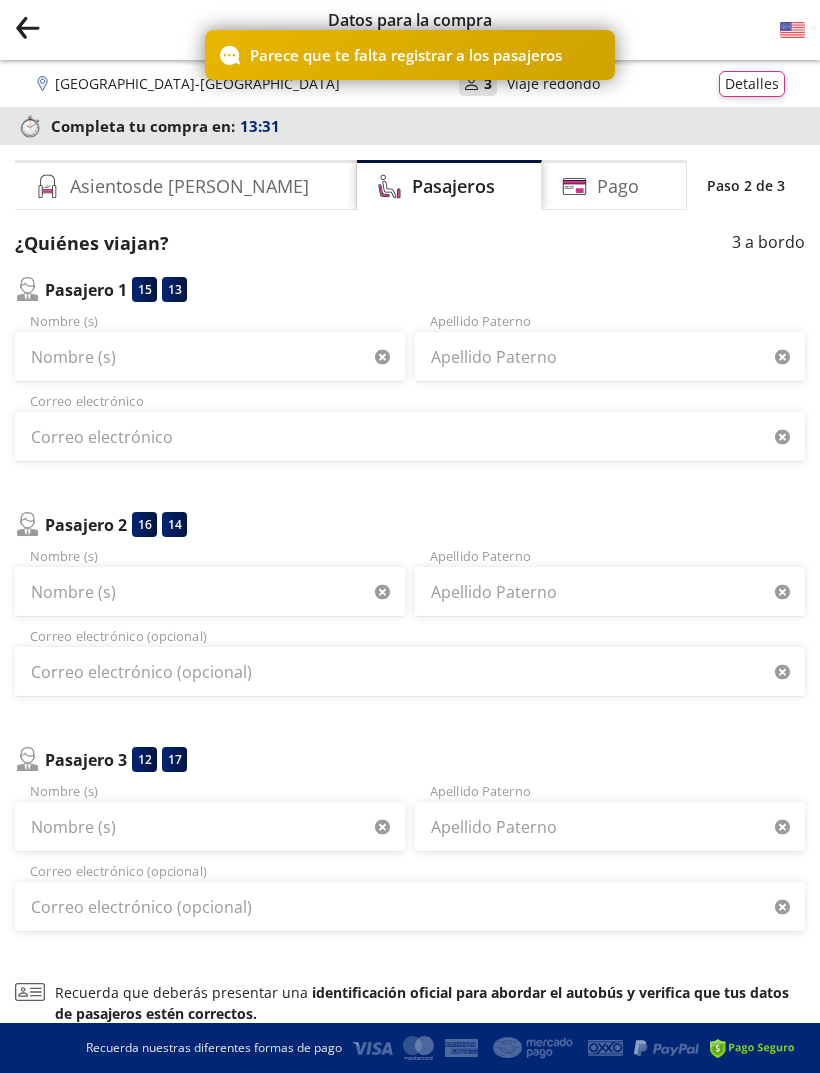 click 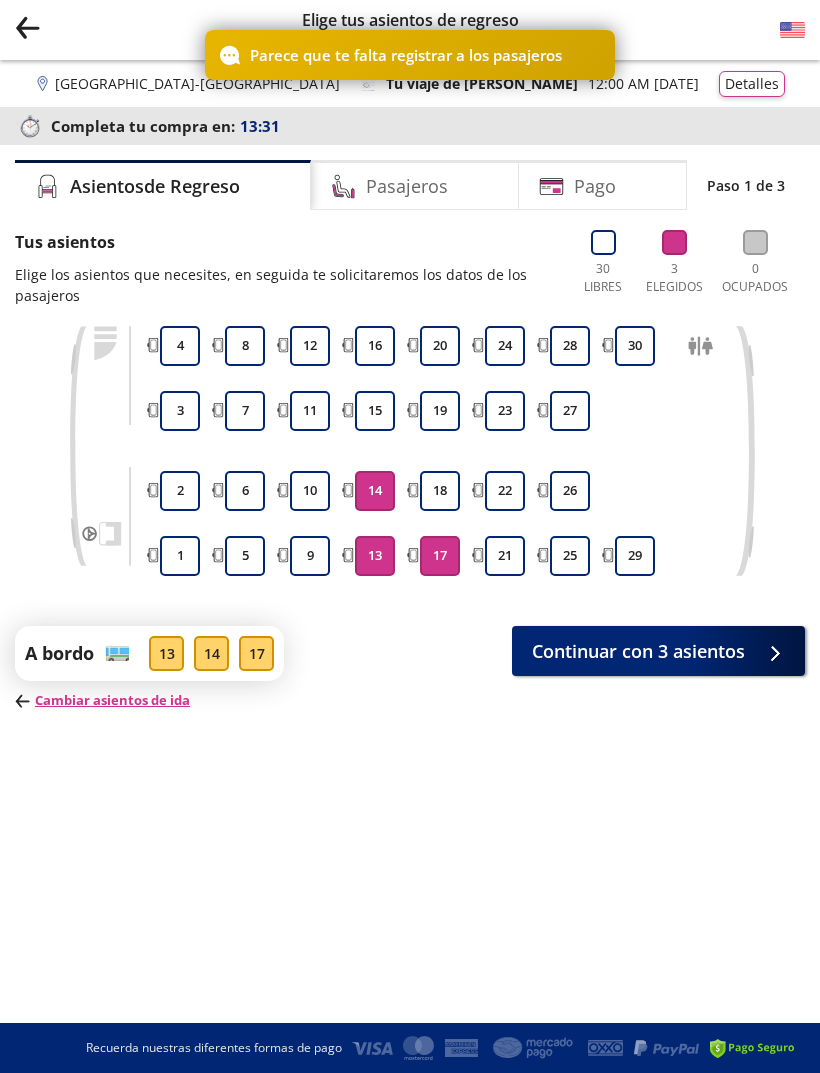 scroll, scrollTop: 65, scrollLeft: 0, axis: vertical 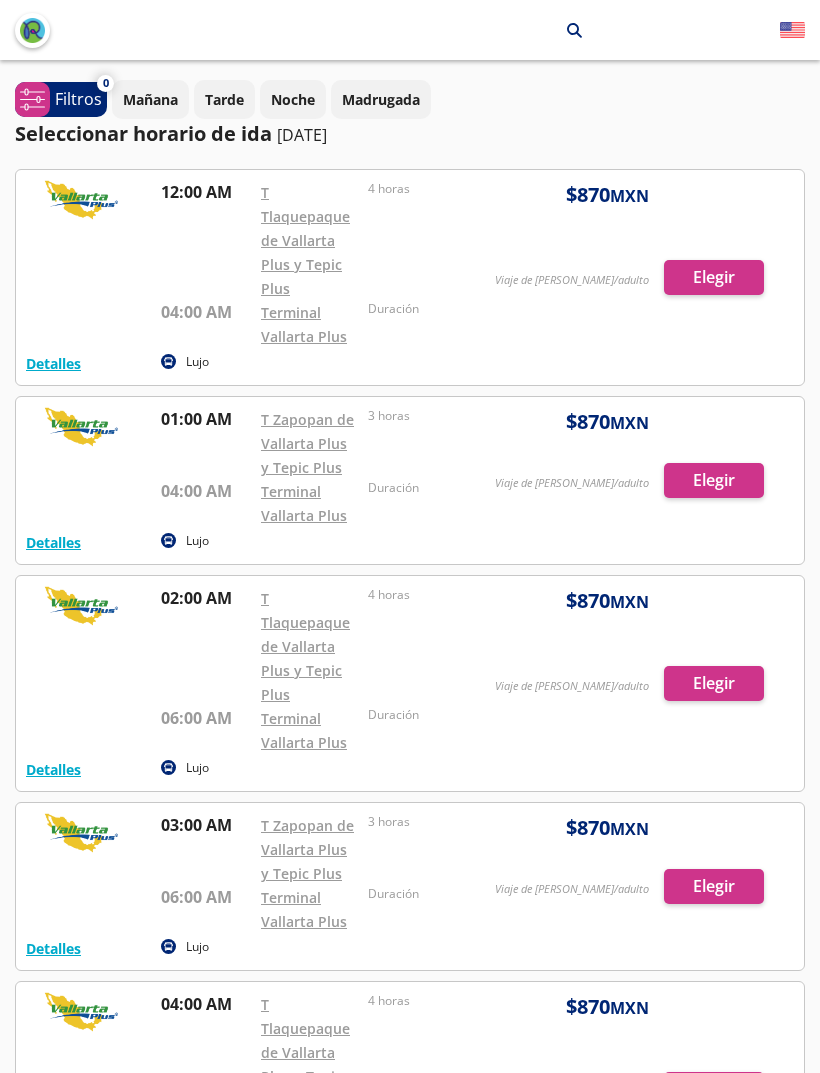 click on "[GEOGRAPHIC_DATA] arrow [GEOGRAPHIC_DATA] search ¡Bienvenido a la nueva experiencia de compra de Reservamos, una forma más sencilla de comprar tus boletos! 0 system-uicons:filtering Filtros chevron [DATE] Tarde Noche Madrugada Seleccionar horario de ida  [DATE] Detalles Lujo 12:00 AM T Tlaquepaque de Vallarta Plus y Tepic Plus 04:00 AM Terminal Vallarta Plus 4 horas Duración $ 870  MXN Viaje de ida p/adulto 32 asientos disponibles Elegir 32 asientos disponibles Detalles Elegir Detalles Lujo 01:00 AM T Zapopan de Vallarta Plus y Tepic Plus 04:00 AM Terminal Vallarta Plus 3 horas Duración $ 870  MXN Viaje de ida p/adulto 32 asientos disponibles Elegir 32 asientos disponibles Detalles Elegir Detalles Lujo 02:00 AM T Tlaquepaque de Vallarta Plus y Tepic Plus 06:00 AM Terminal Vallarta Plus 4 horas Duración $ 870  MXN Viaje de ida p/adulto 32 asientos disponibles Elegir 32 asientos disponibles Detalles Elegir Detalles Lujo 03:00 AM T Zapopan de Vallarta Plus y Tepic Plus 06:00 AM Terminal Vallarta Plus 3 horas $" at bounding box center (410, 1231) 